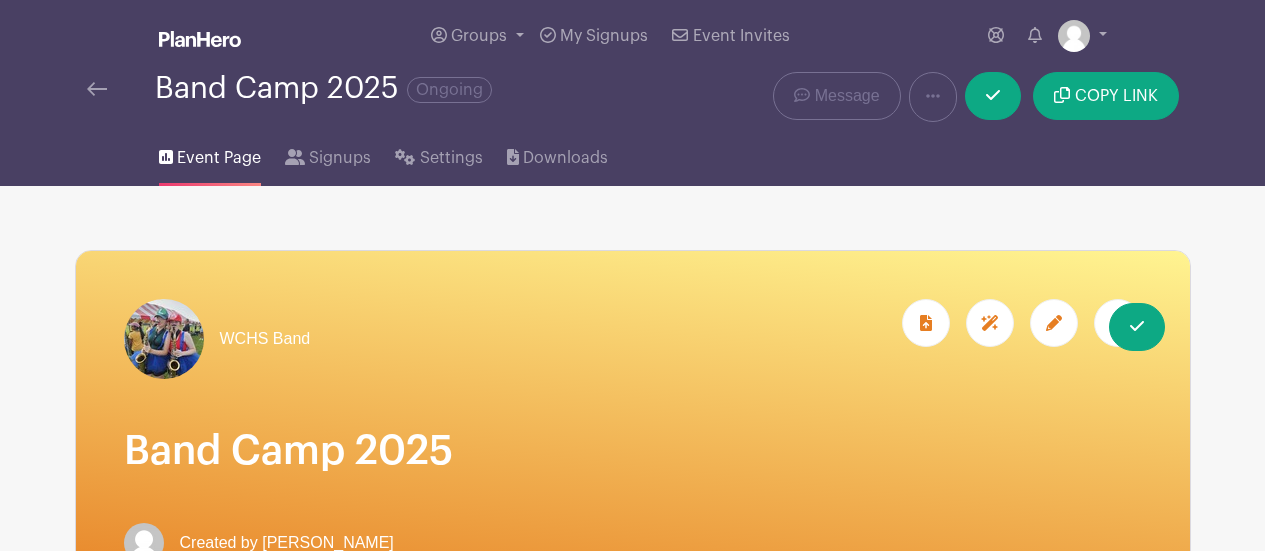 scroll, scrollTop: 0, scrollLeft: 0, axis: both 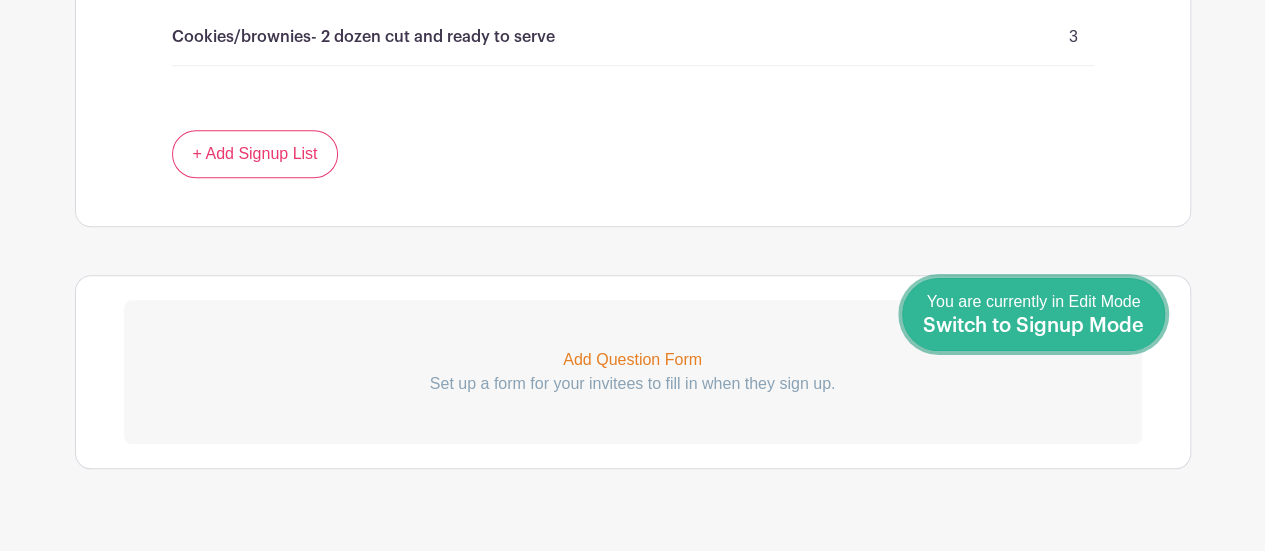 click on "Switch to Signup Mode" at bounding box center (1033, 326) 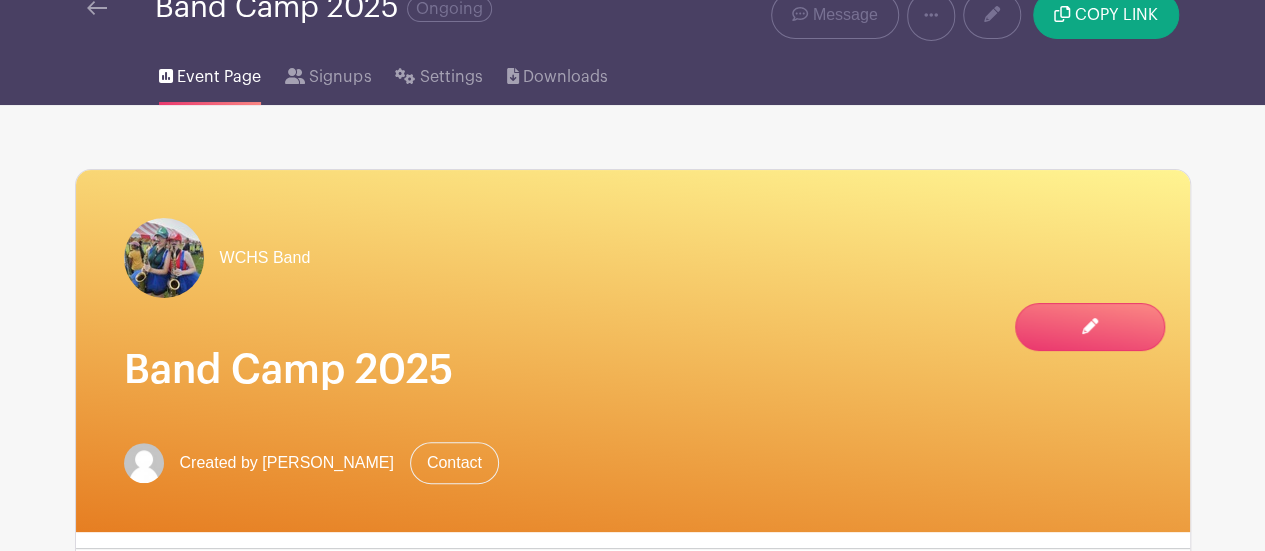 scroll, scrollTop: 0, scrollLeft: 0, axis: both 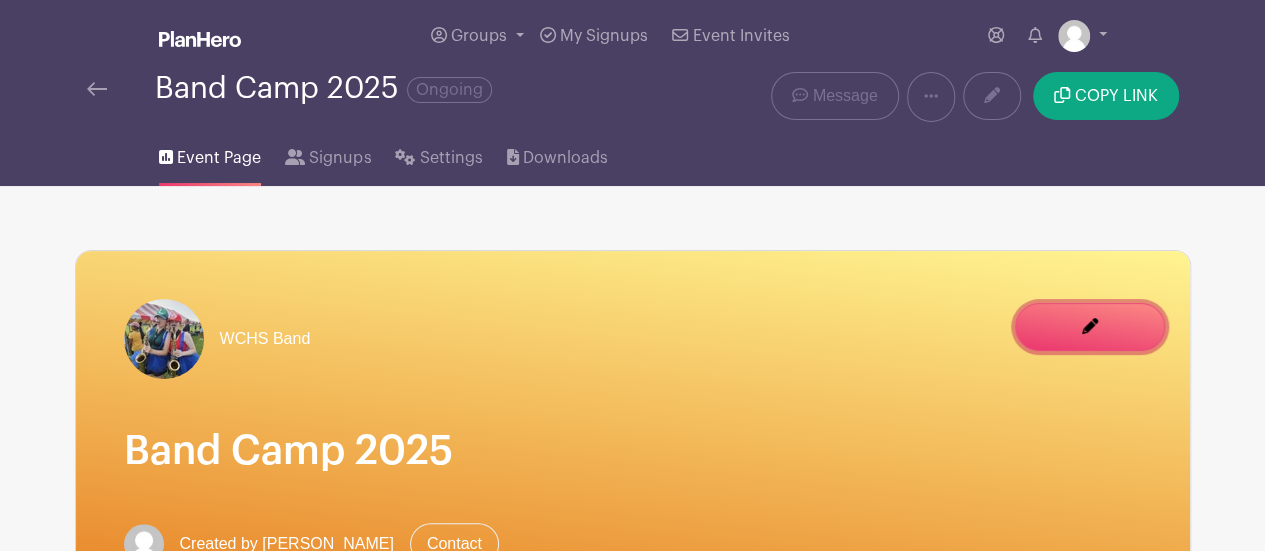 click on "You are currently in Signup Mode
Switch to Edit Mode" at bounding box center (1090, 339) 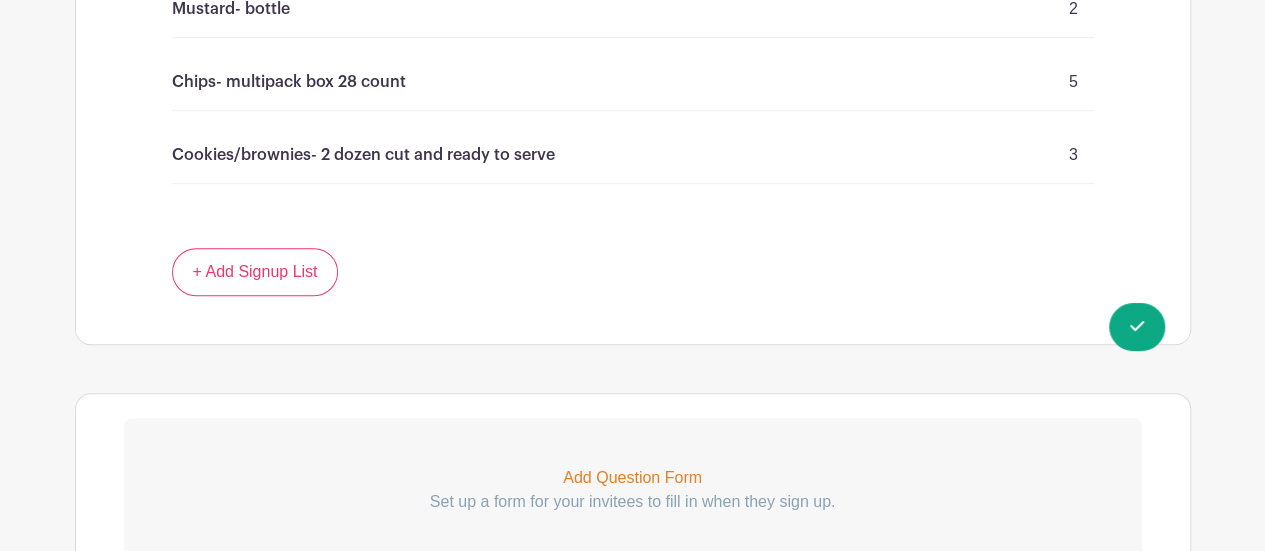 scroll, scrollTop: 4598, scrollLeft: 0, axis: vertical 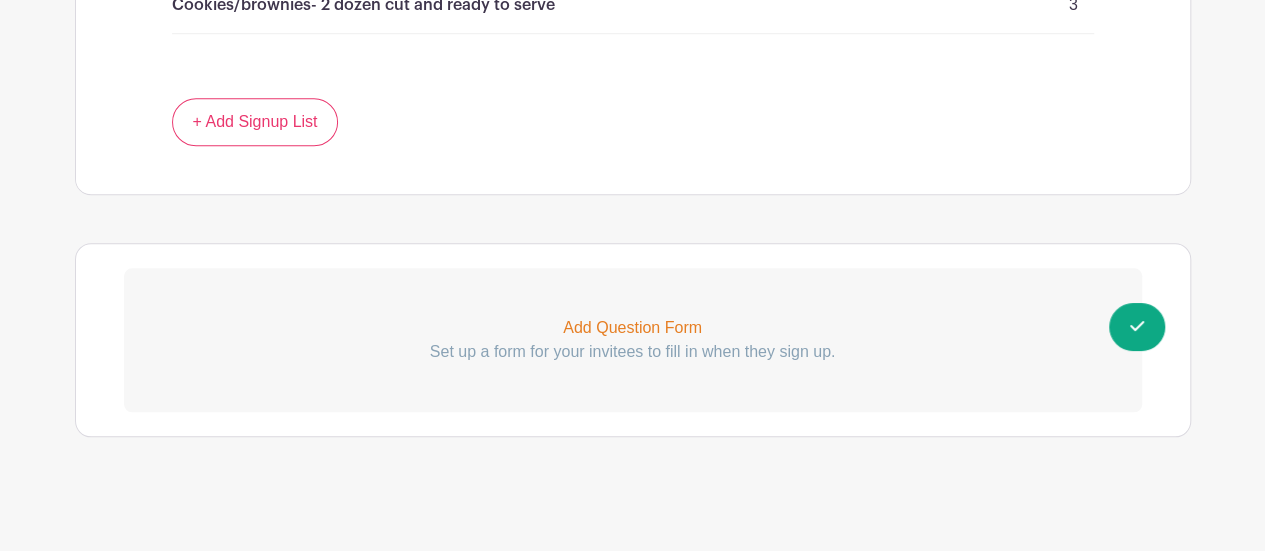 click on "Add Question Form" at bounding box center (633, 328) 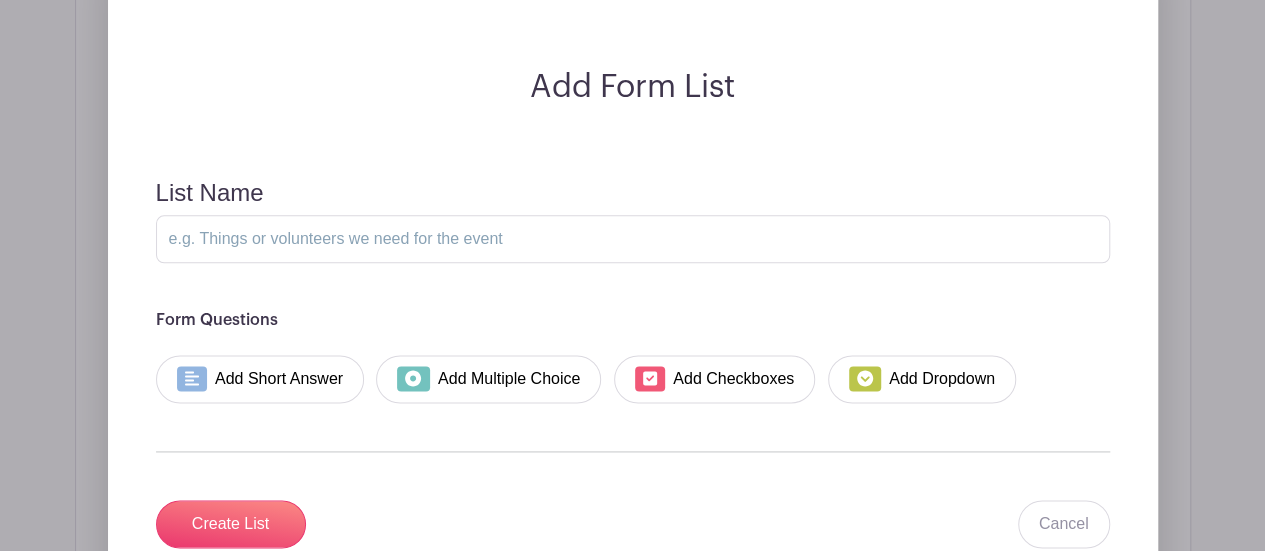 scroll, scrollTop: 4940, scrollLeft: 0, axis: vertical 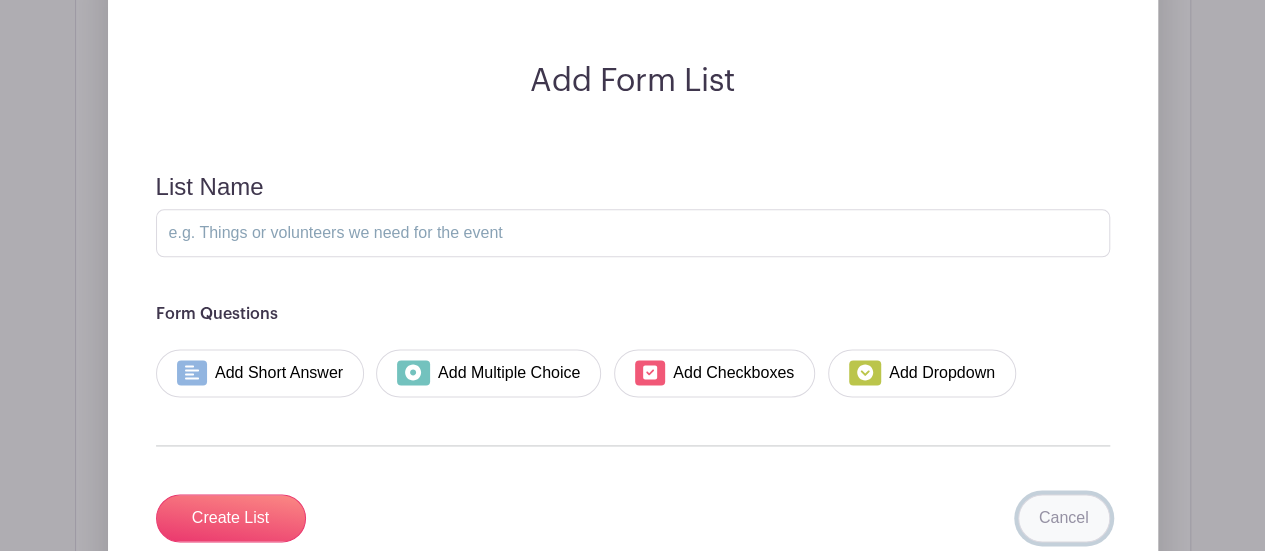 click on "Cancel" at bounding box center (1064, 518) 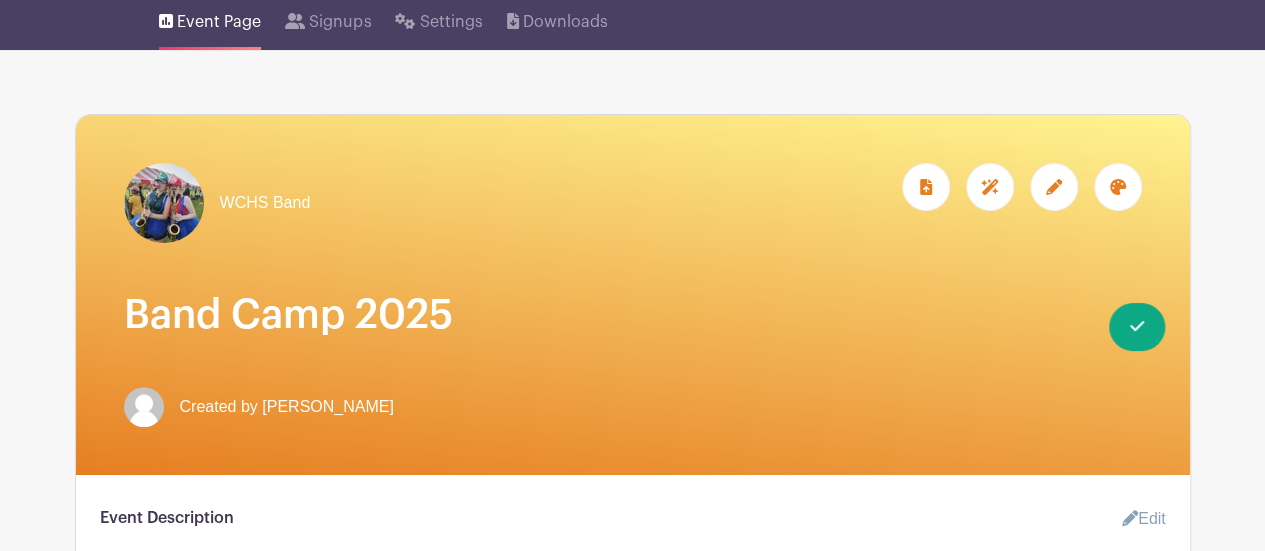 scroll, scrollTop: 0, scrollLeft: 0, axis: both 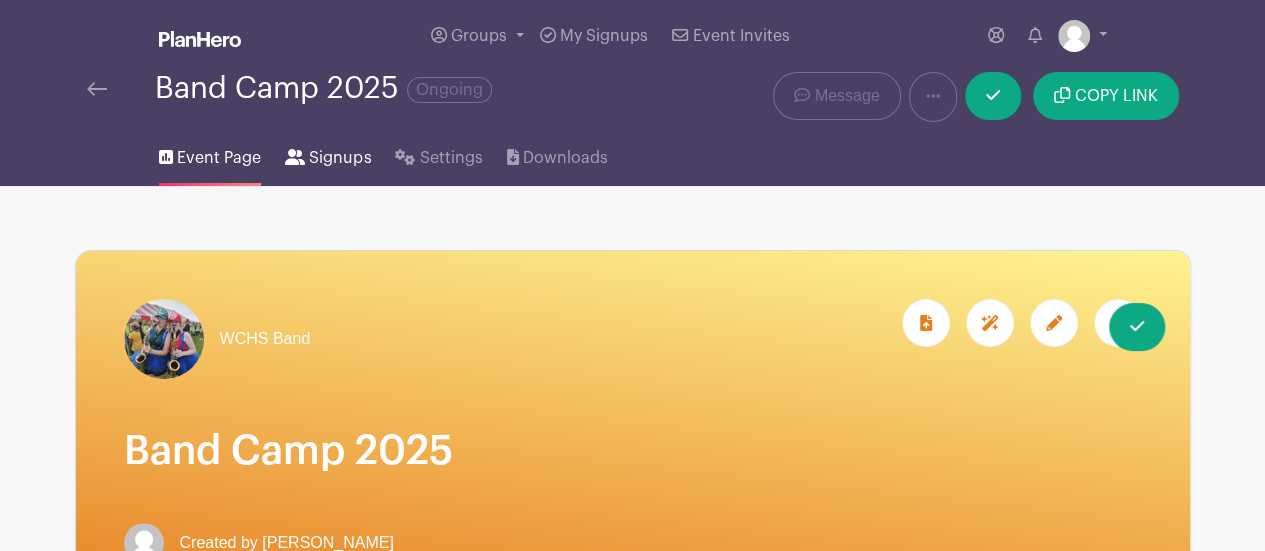 click on "Signups" at bounding box center (340, 158) 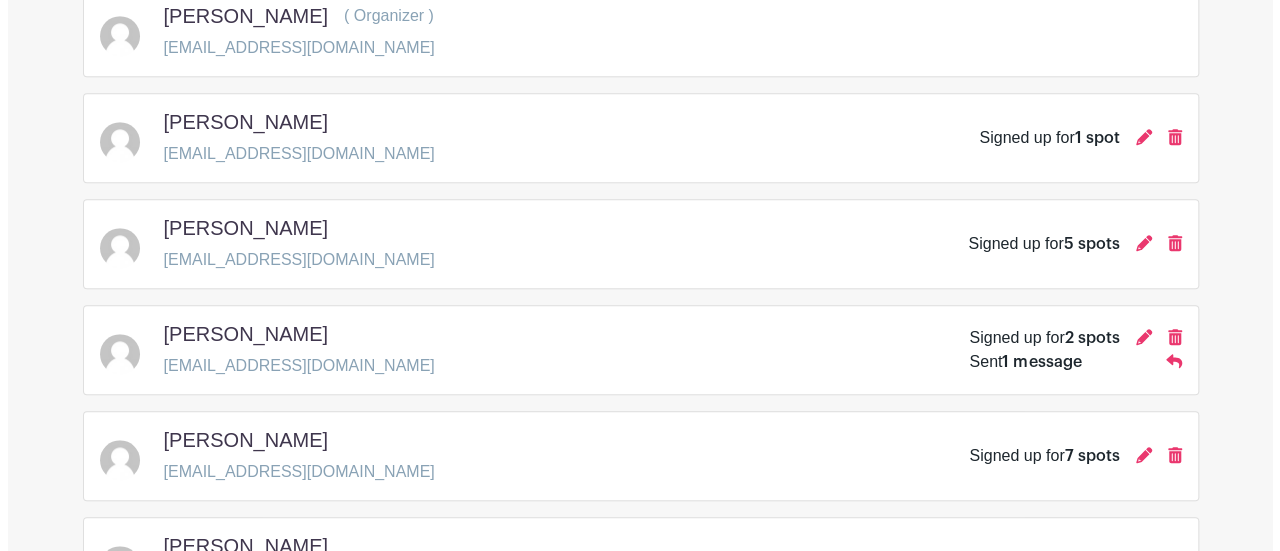 scroll, scrollTop: 584, scrollLeft: 0, axis: vertical 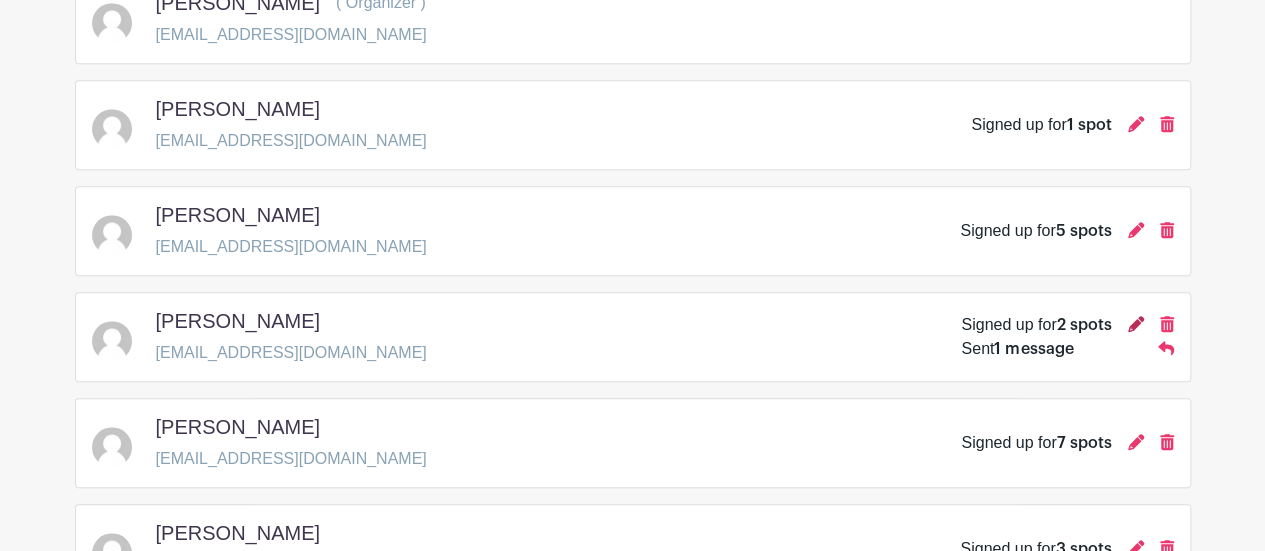click 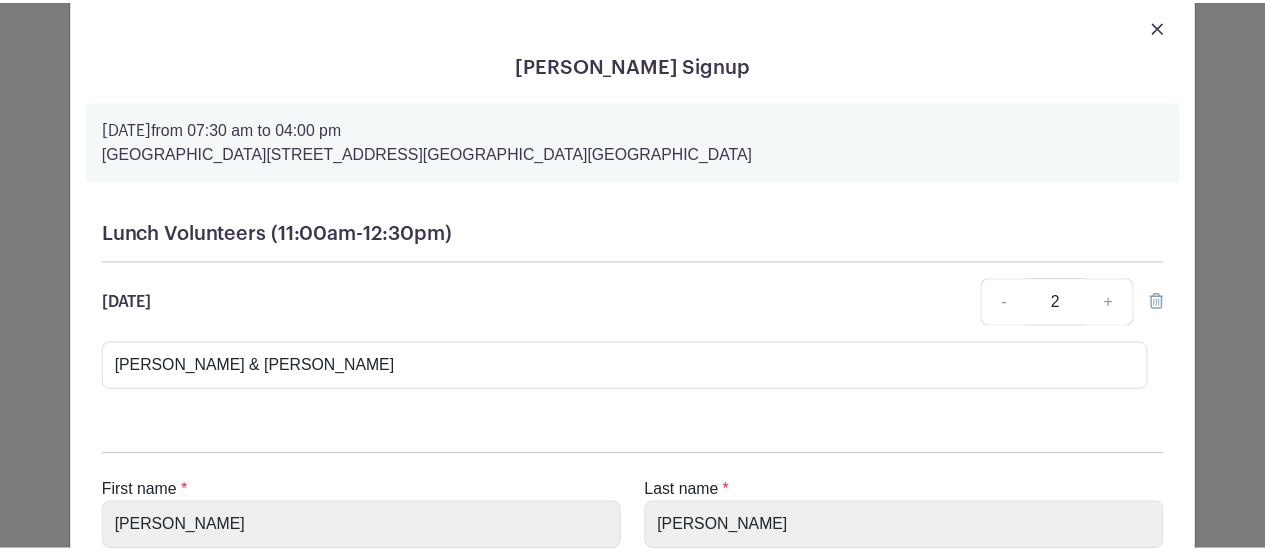 scroll, scrollTop: 0, scrollLeft: 0, axis: both 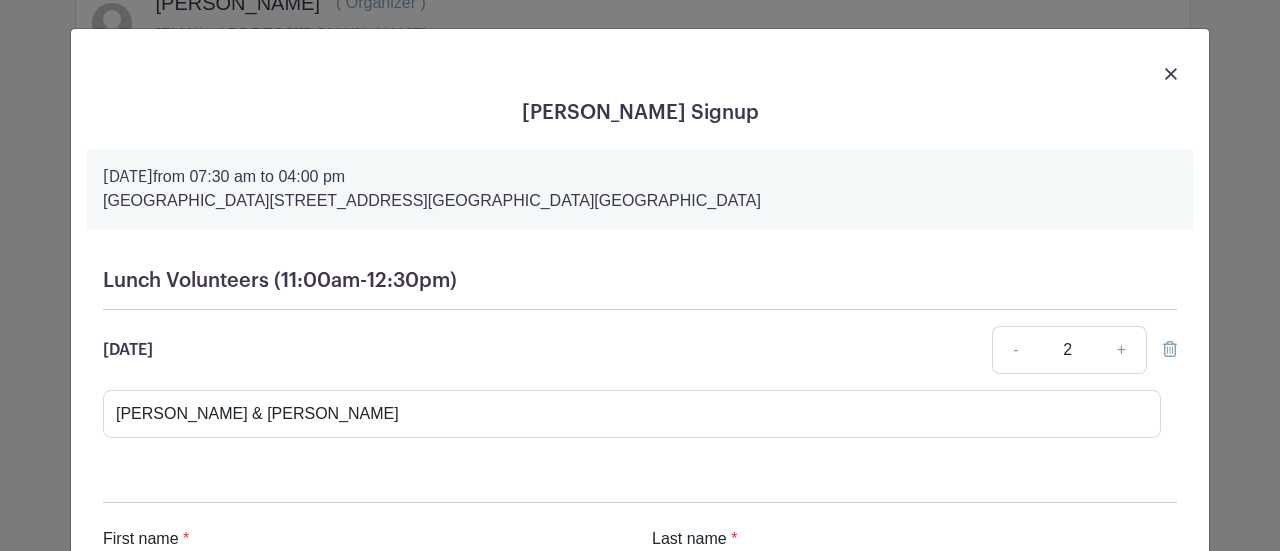 click at bounding box center (1171, 74) 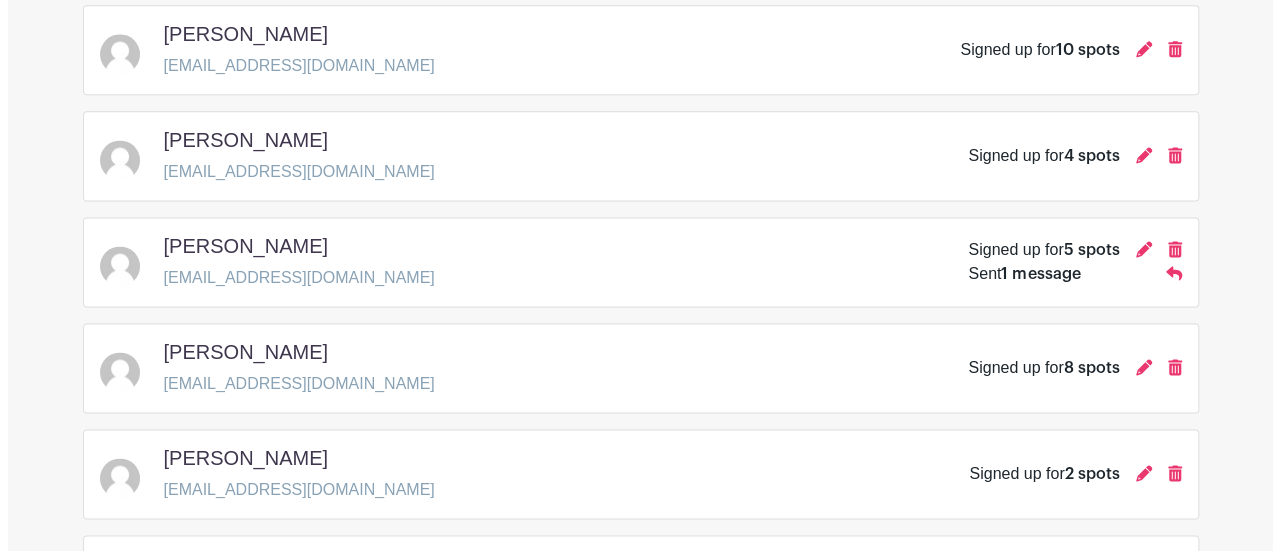 scroll, scrollTop: 1294, scrollLeft: 0, axis: vertical 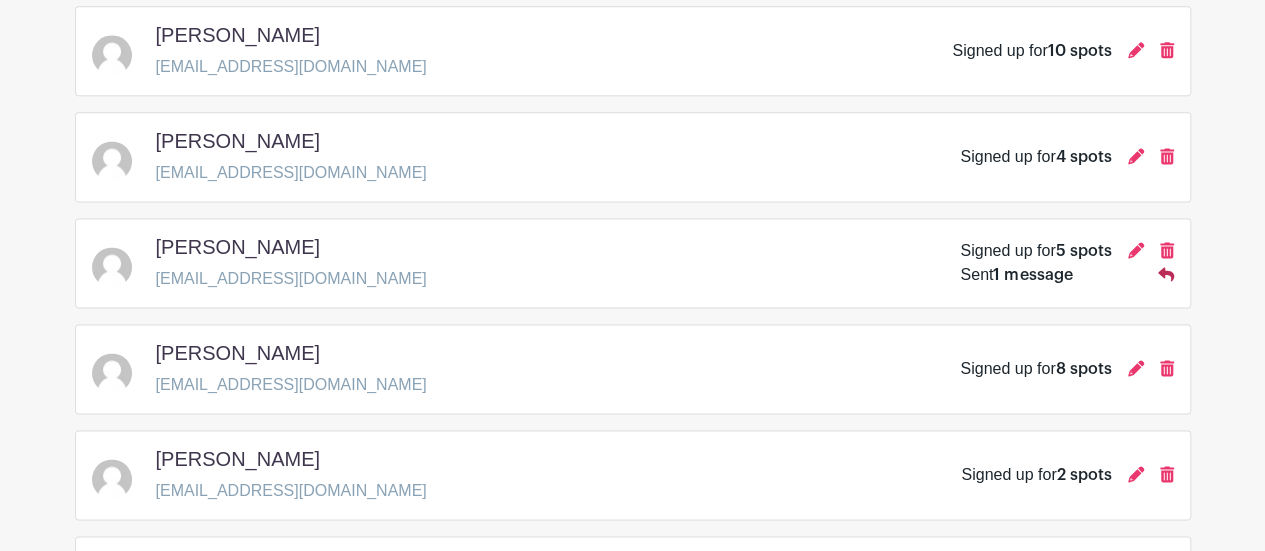 click 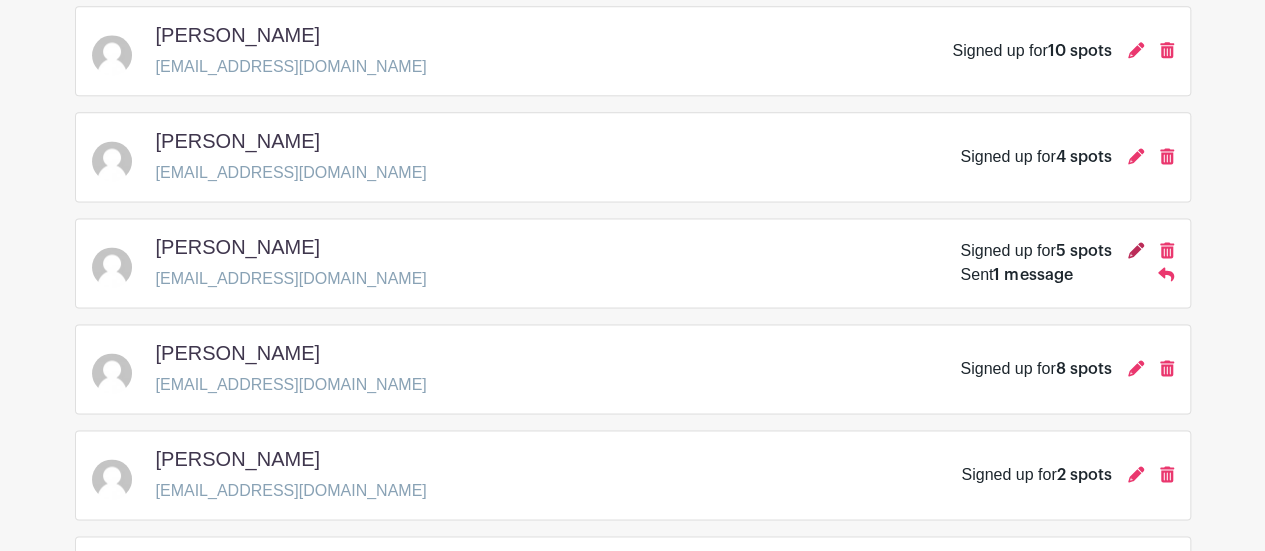 click 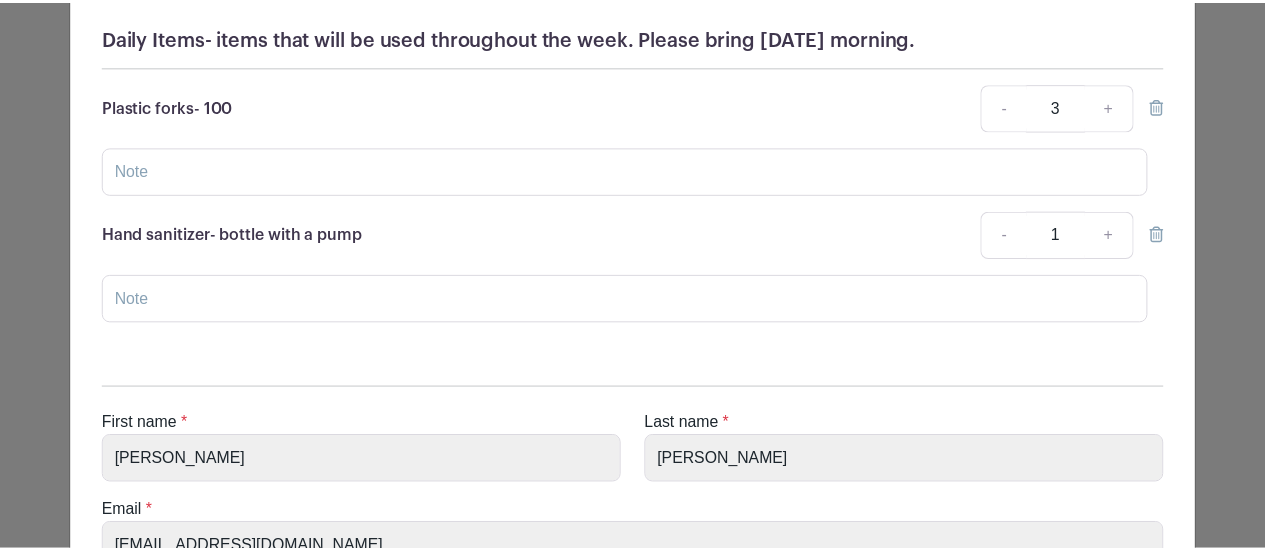 scroll, scrollTop: 807, scrollLeft: 0, axis: vertical 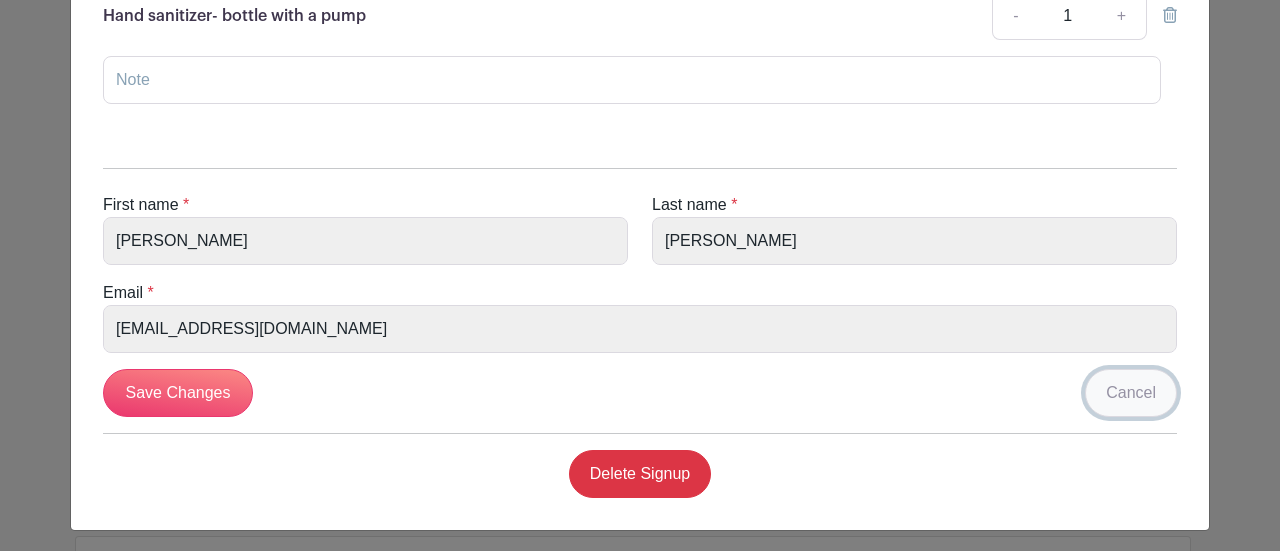 click on "Cancel" at bounding box center [1131, 393] 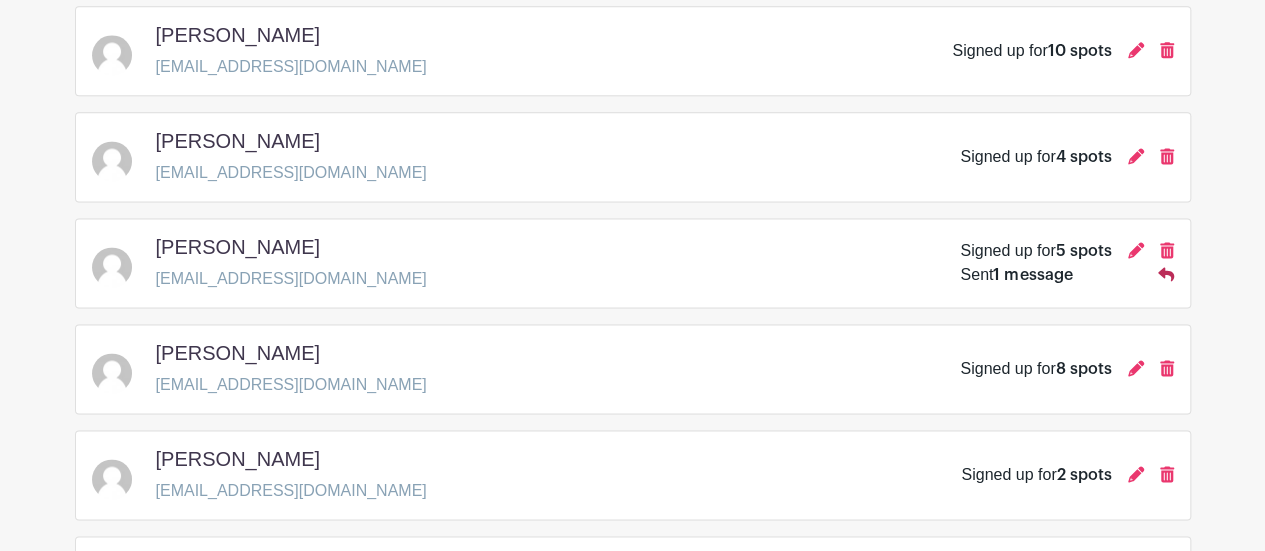 click 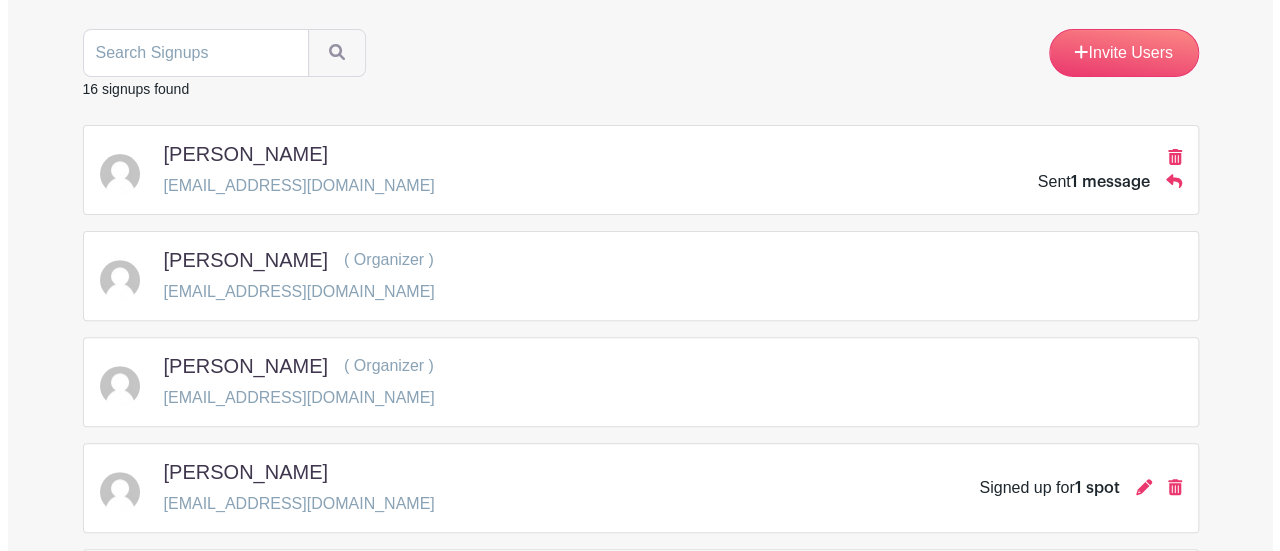 scroll, scrollTop: 0, scrollLeft: 0, axis: both 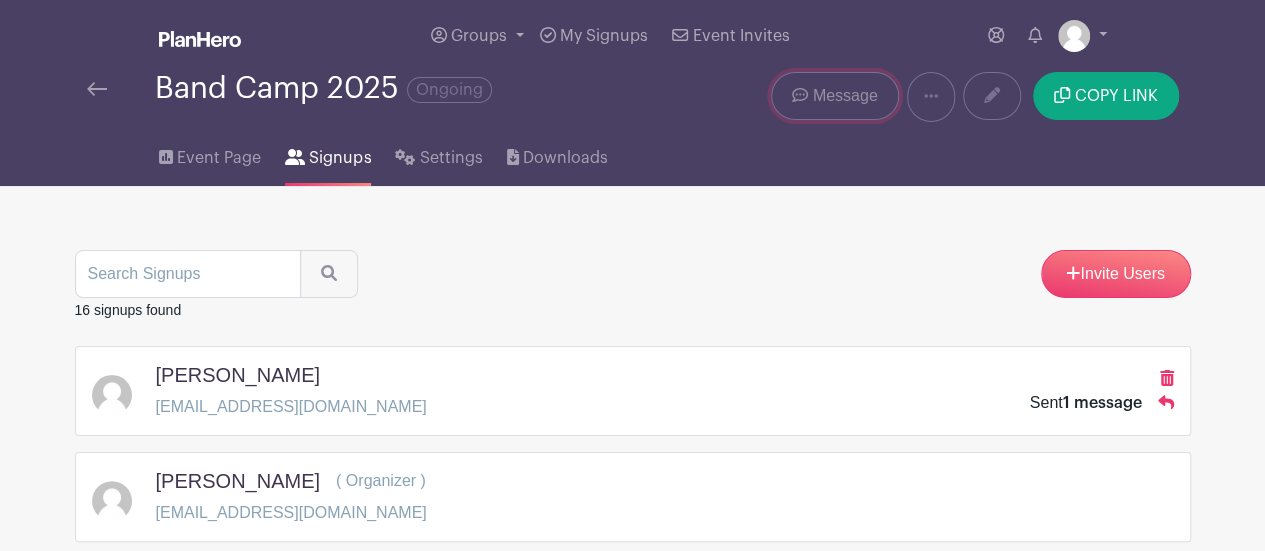 click on "Message" at bounding box center [845, 96] 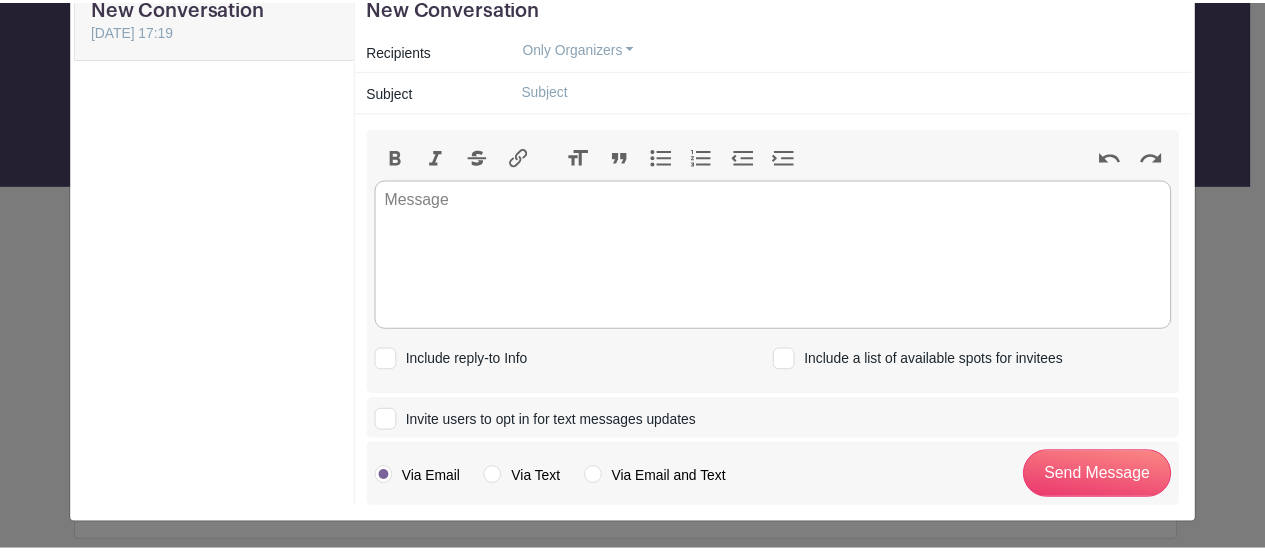 scroll, scrollTop: 0, scrollLeft: 0, axis: both 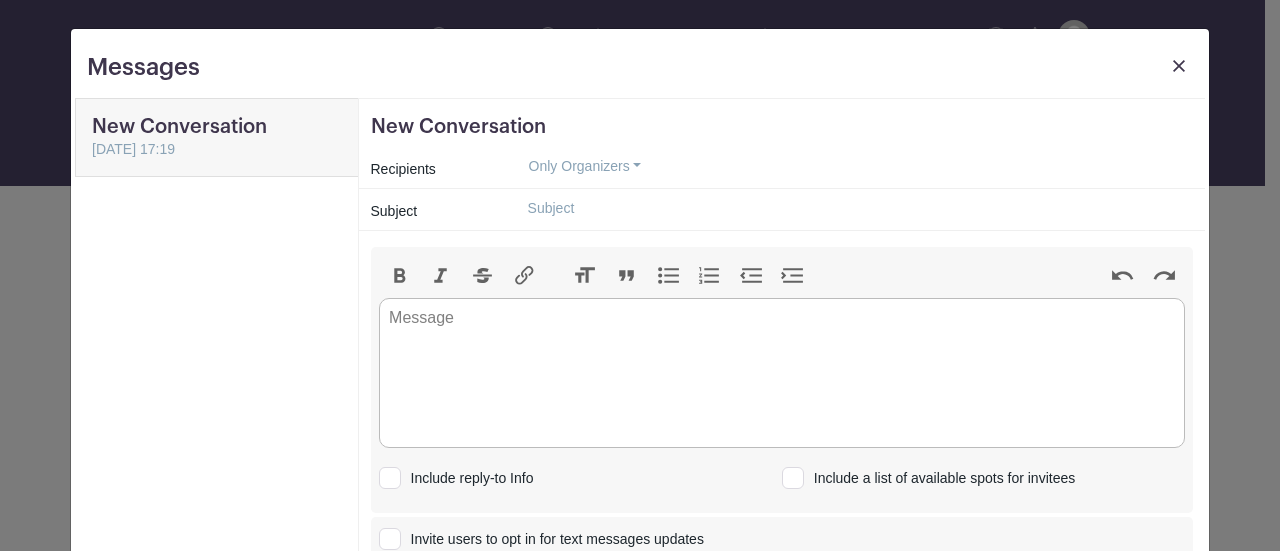 click at bounding box center [1179, 66] 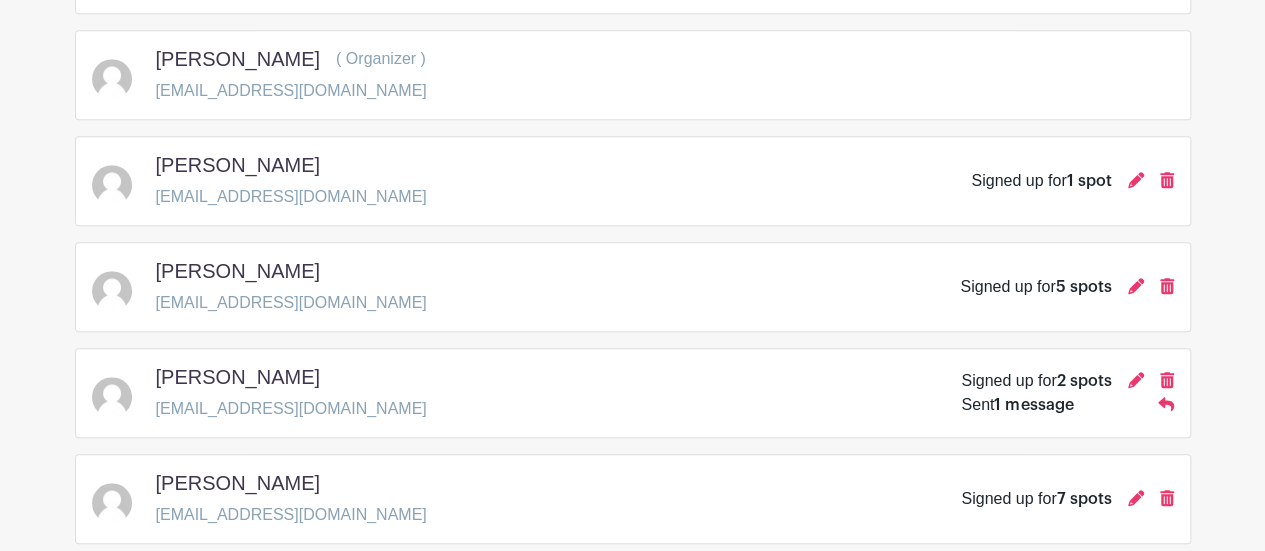 scroll, scrollTop: 0, scrollLeft: 0, axis: both 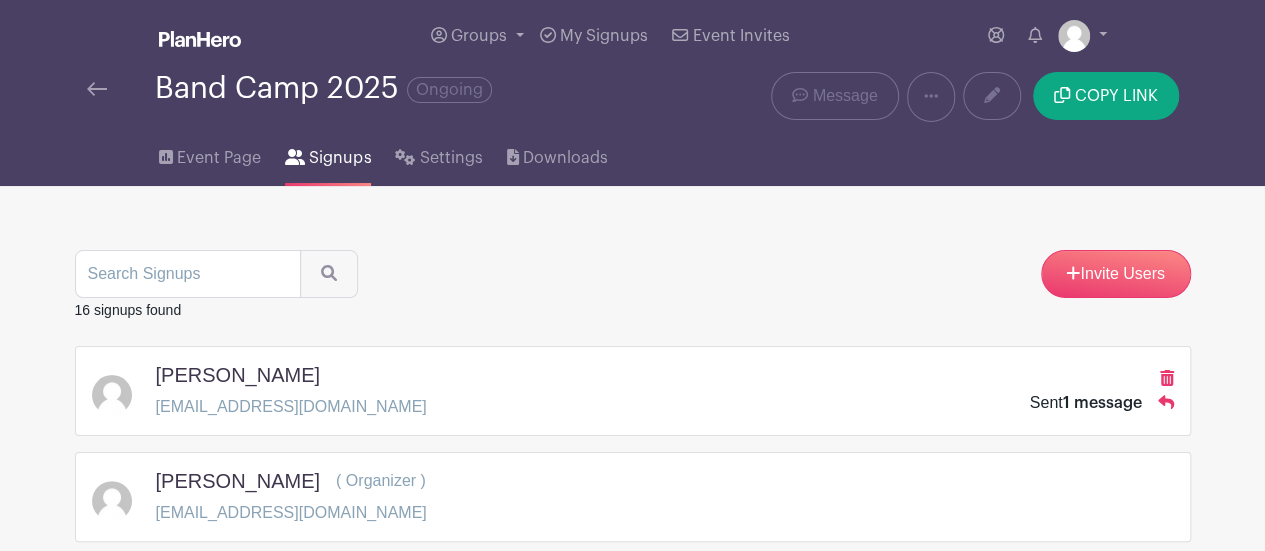 click at bounding box center (97, 89) 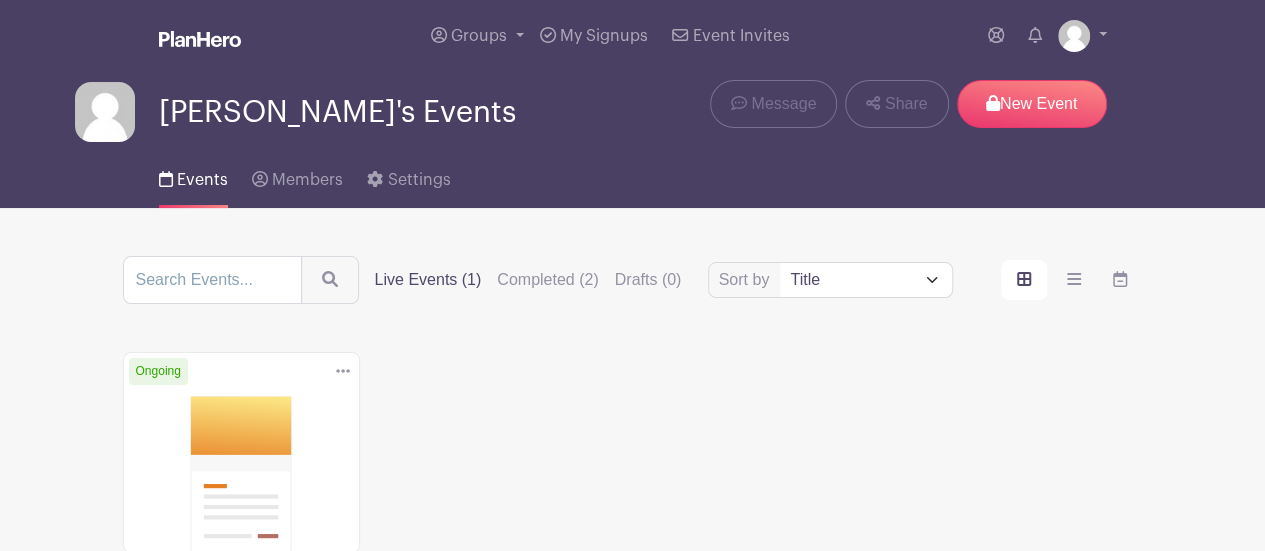 click at bounding box center (123, 664) 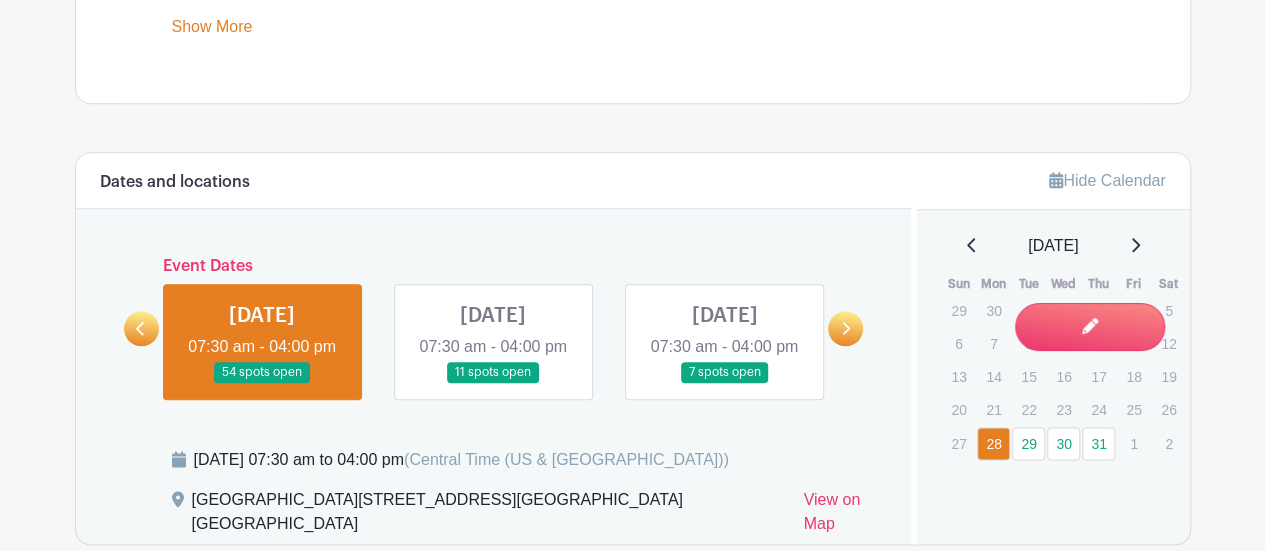 scroll, scrollTop: 1014, scrollLeft: 0, axis: vertical 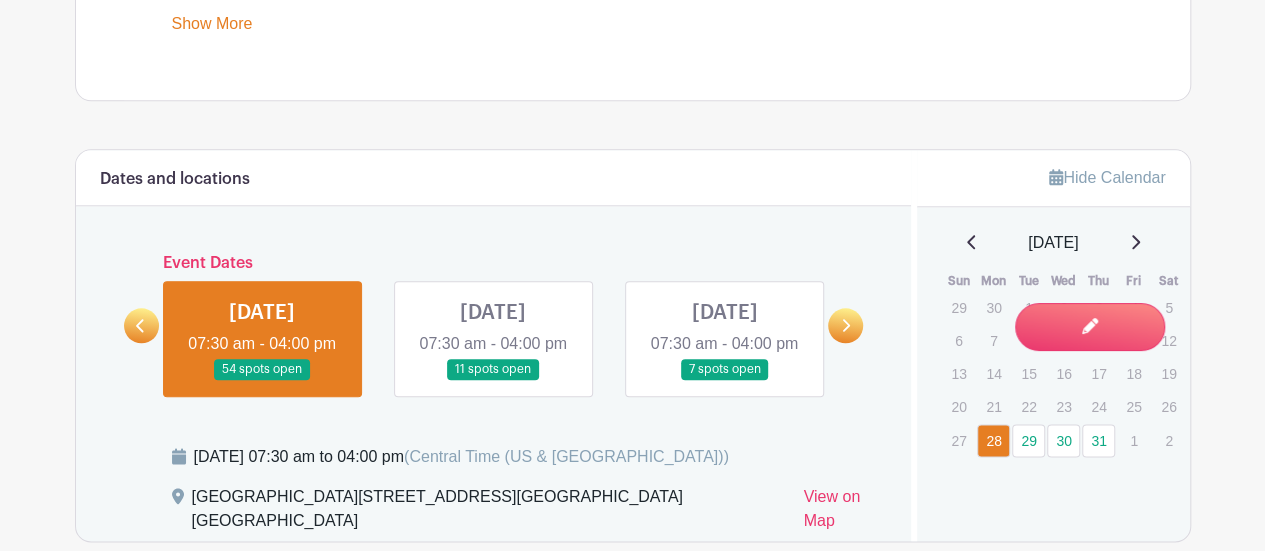 click 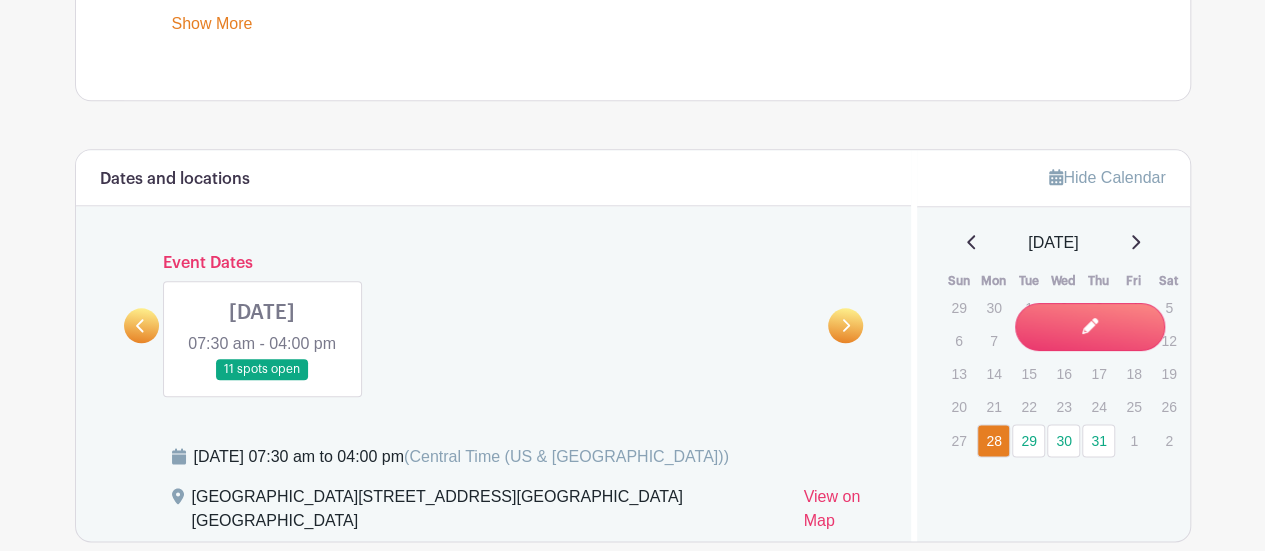 click at bounding box center [262, 380] 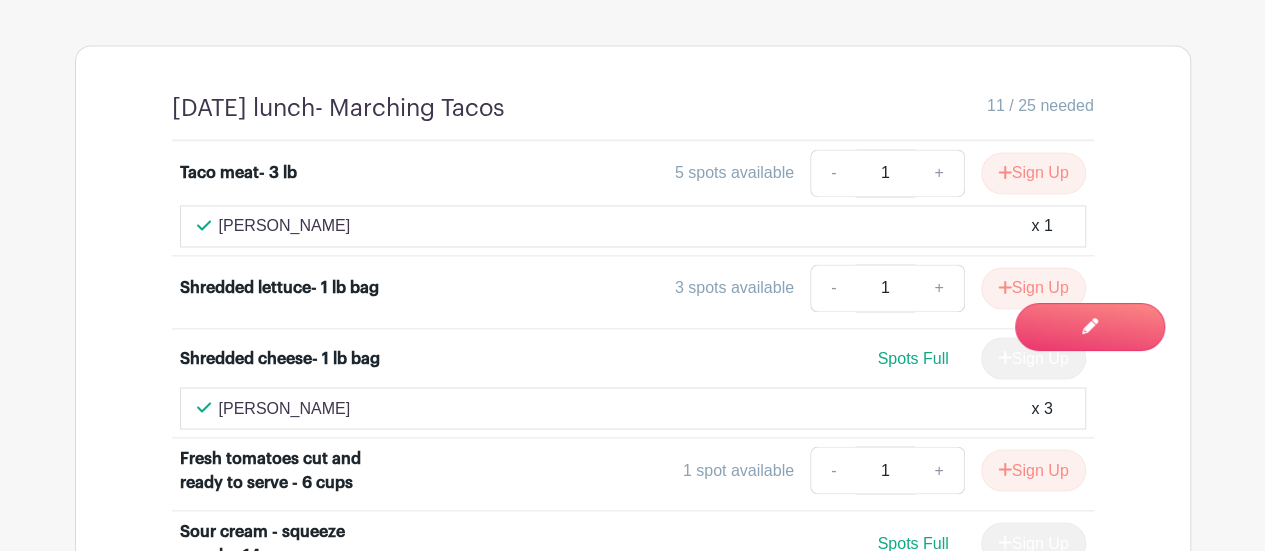 scroll, scrollTop: 1561, scrollLeft: 0, axis: vertical 